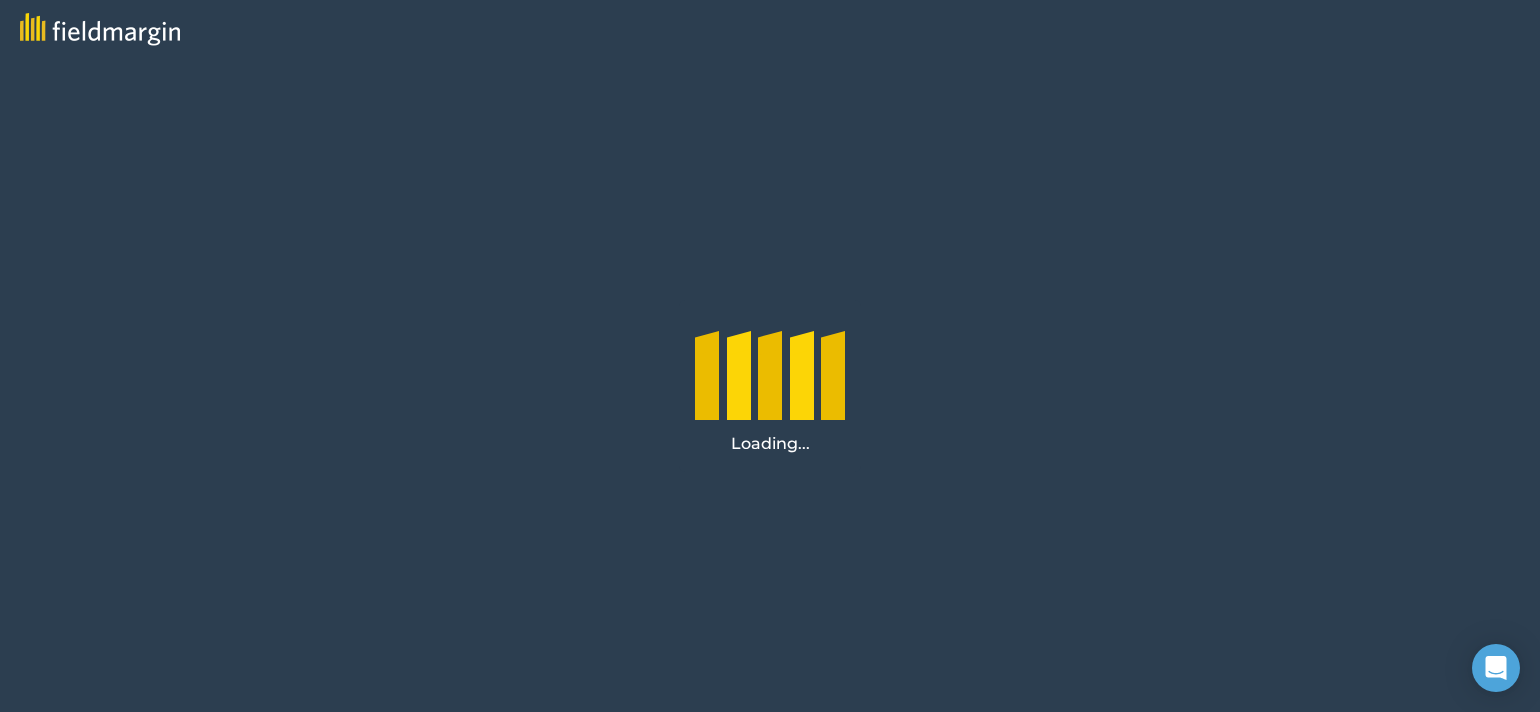 scroll, scrollTop: 0, scrollLeft: 0, axis: both 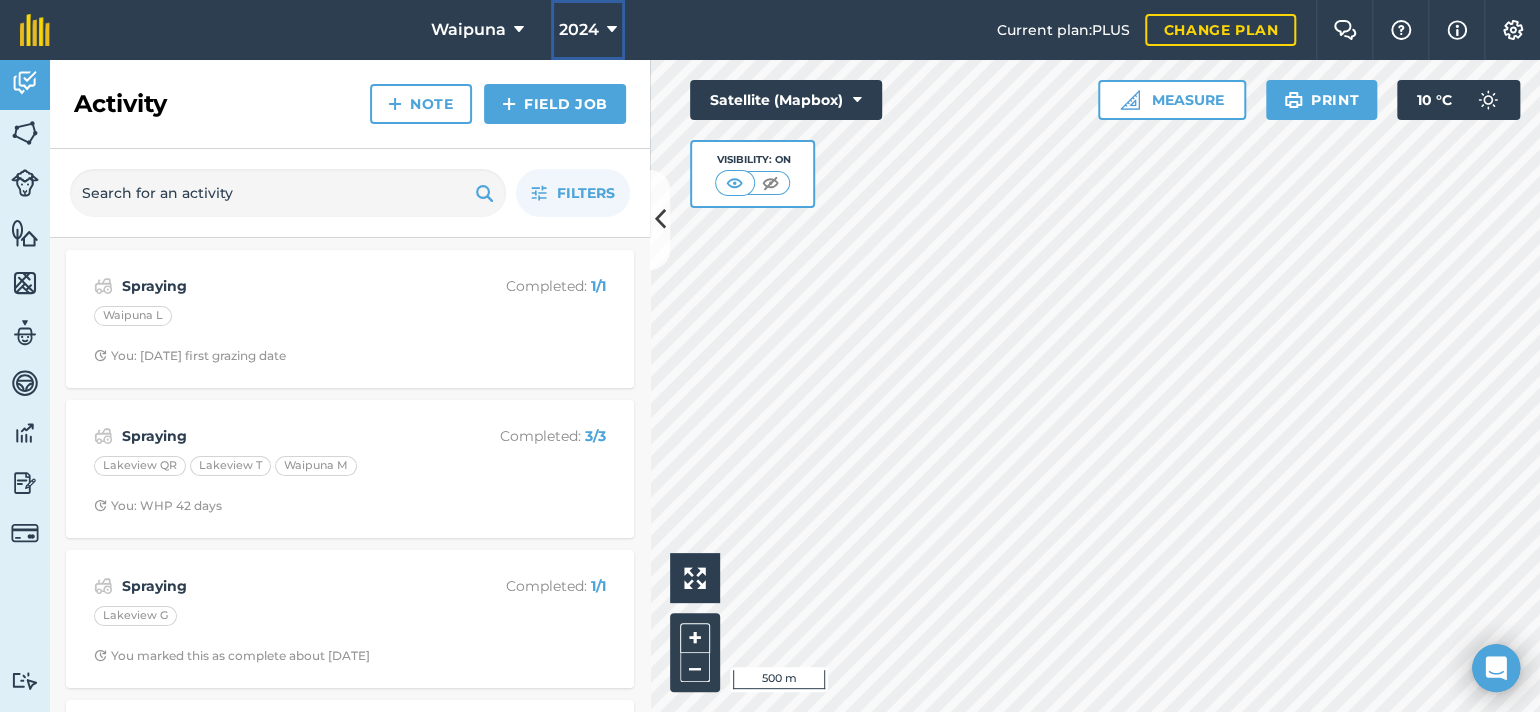 click at bounding box center (612, 30) 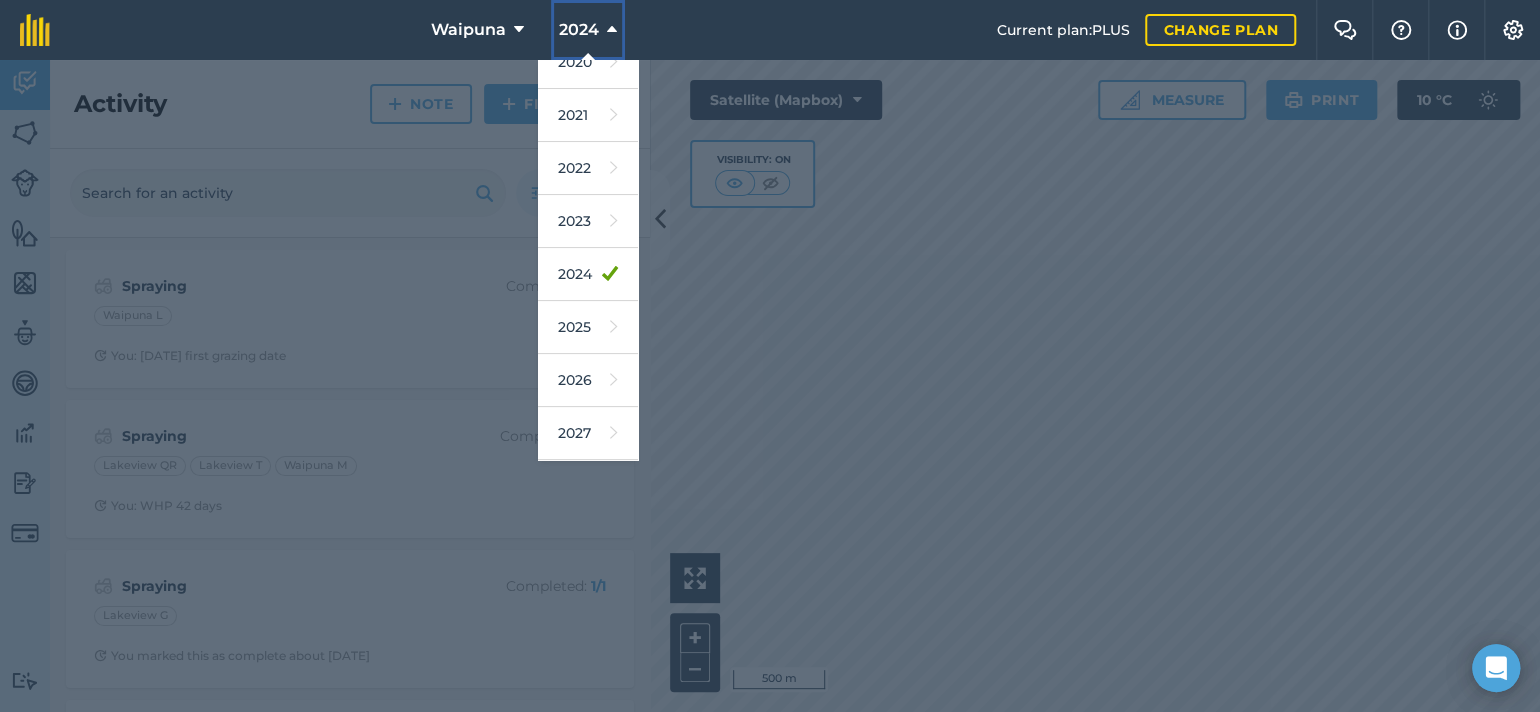 scroll, scrollTop: 272, scrollLeft: 0, axis: vertical 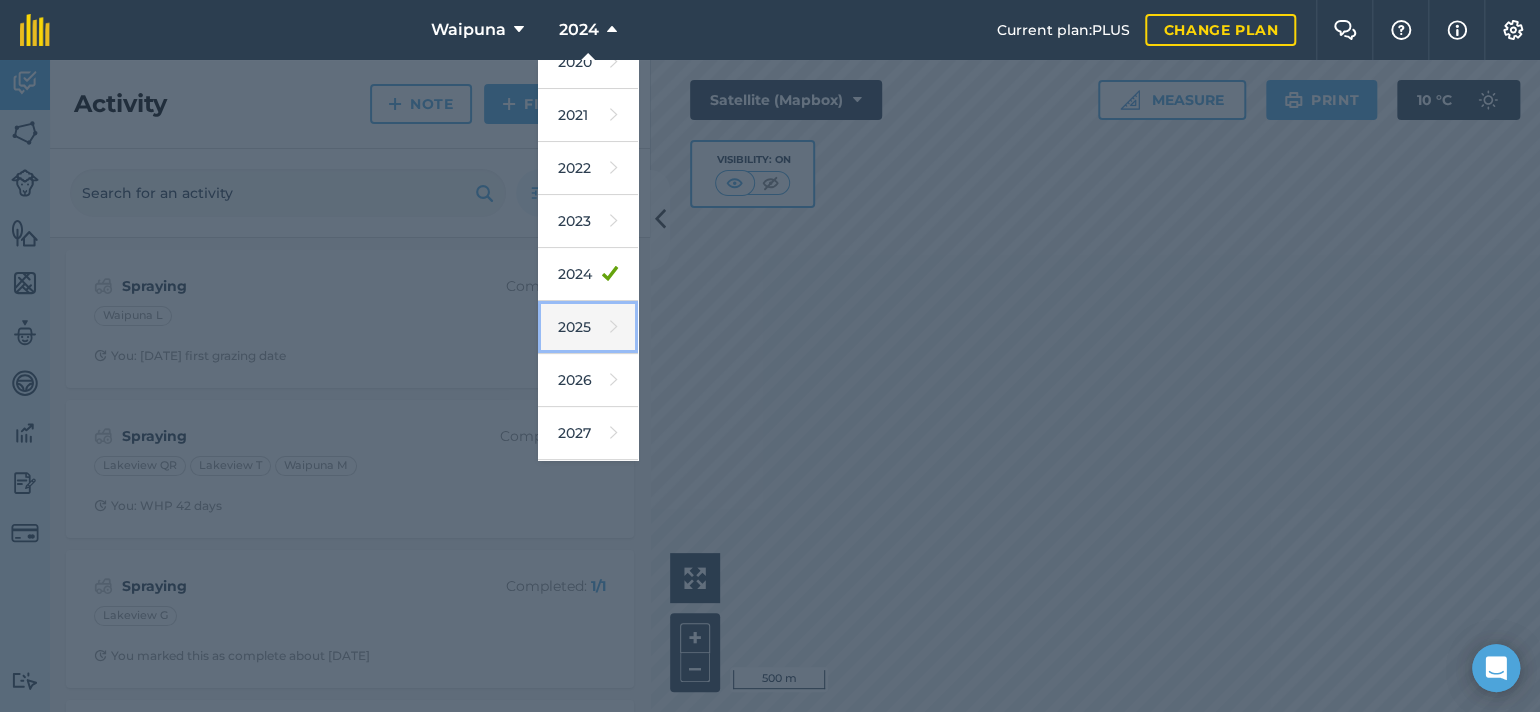 click on "2025" at bounding box center [588, 327] 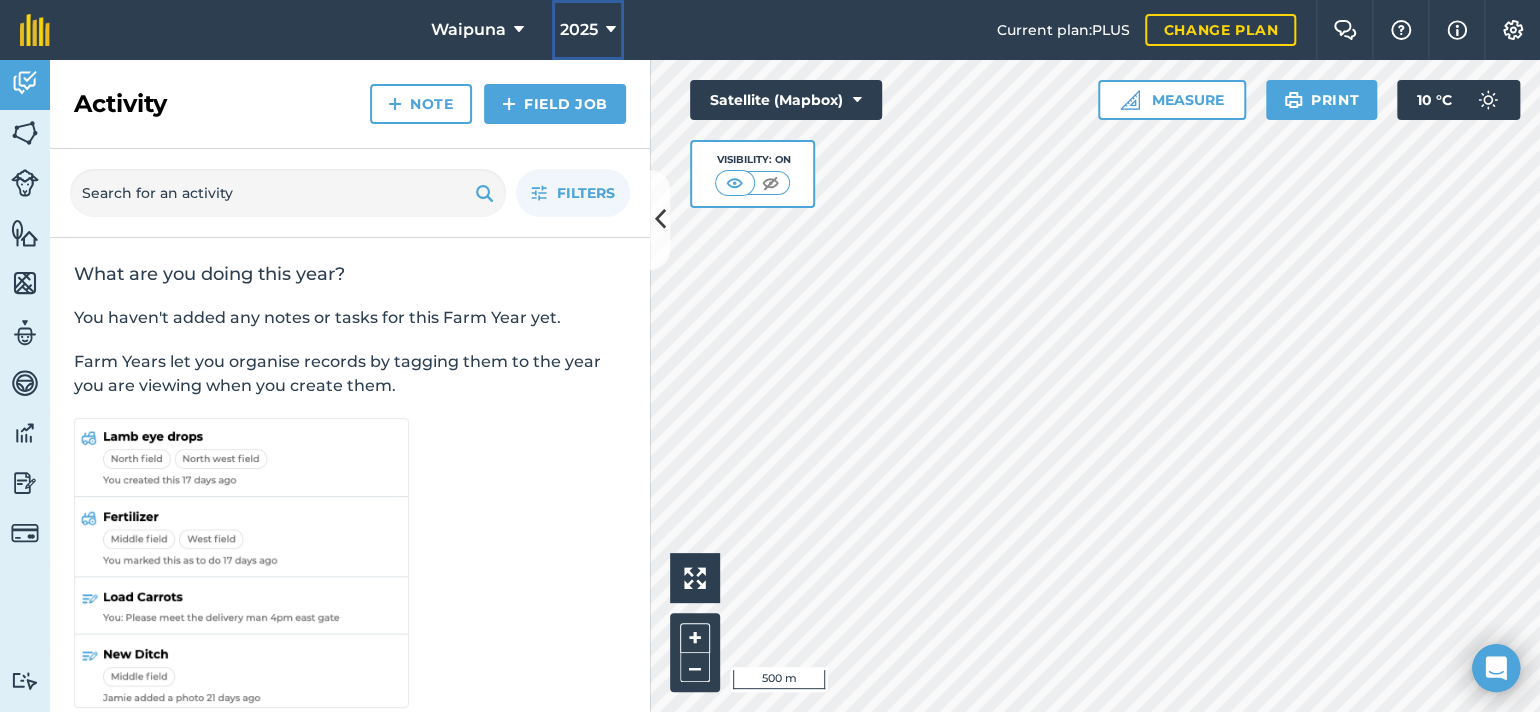 click on "2025" at bounding box center (588, 30) 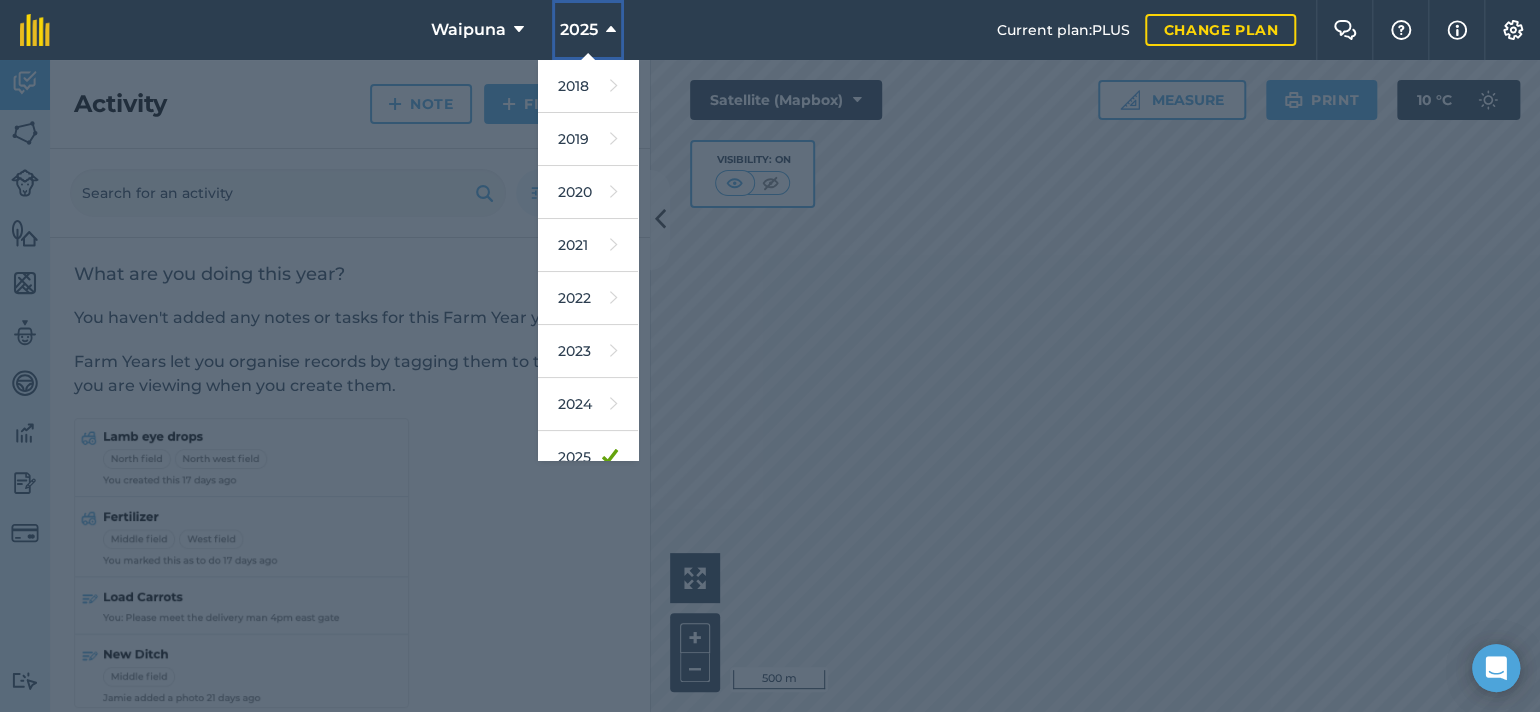 scroll, scrollTop: 40, scrollLeft: 0, axis: vertical 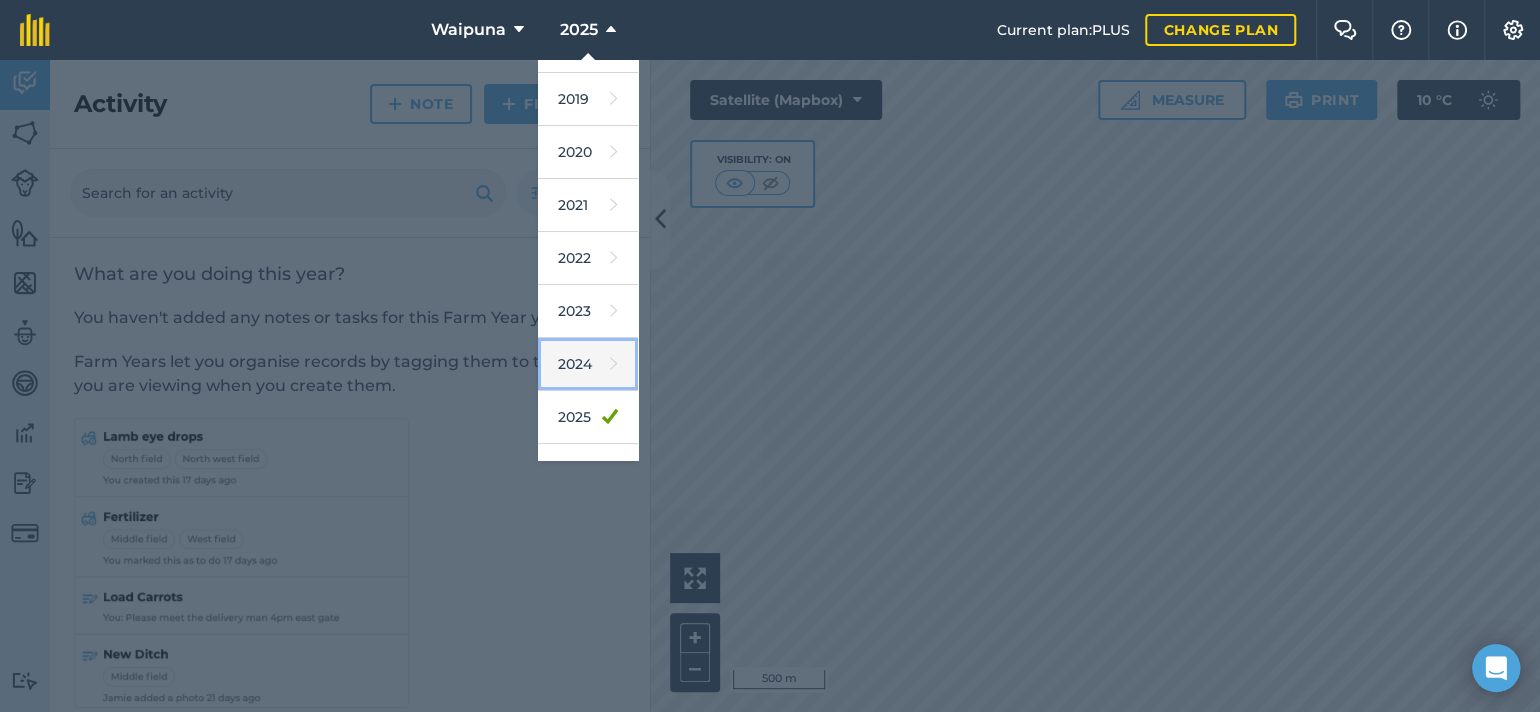 click on "2024" at bounding box center (588, 364) 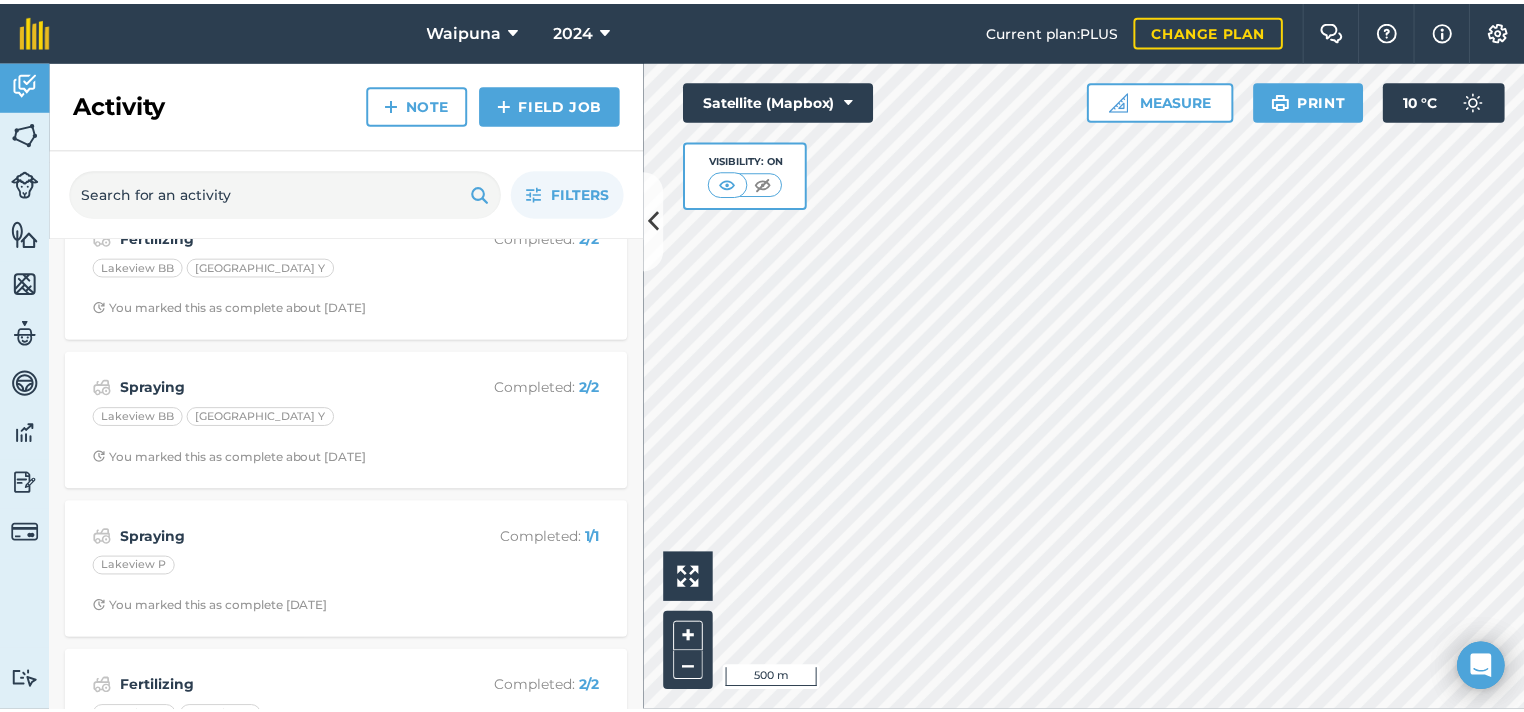 scroll, scrollTop: 1400, scrollLeft: 0, axis: vertical 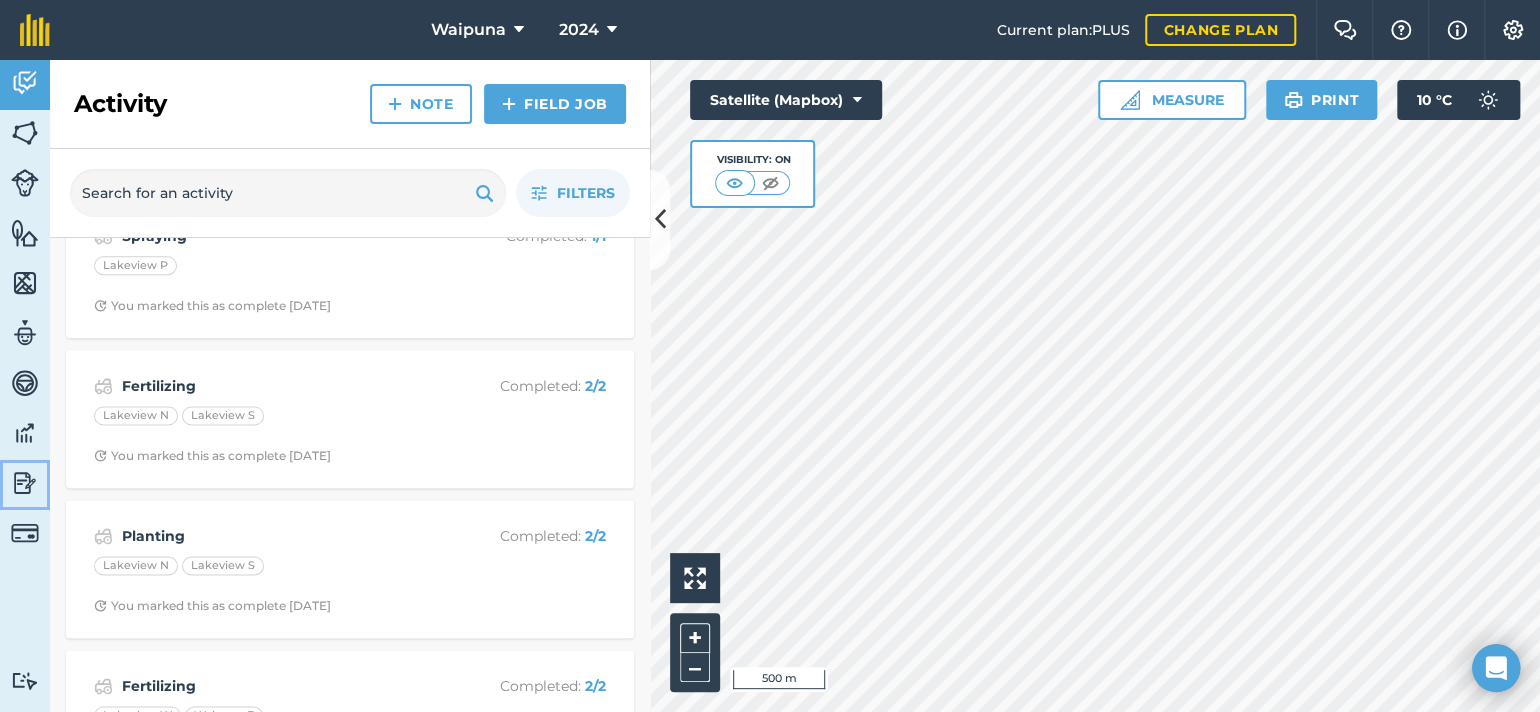 click at bounding box center (25, 483) 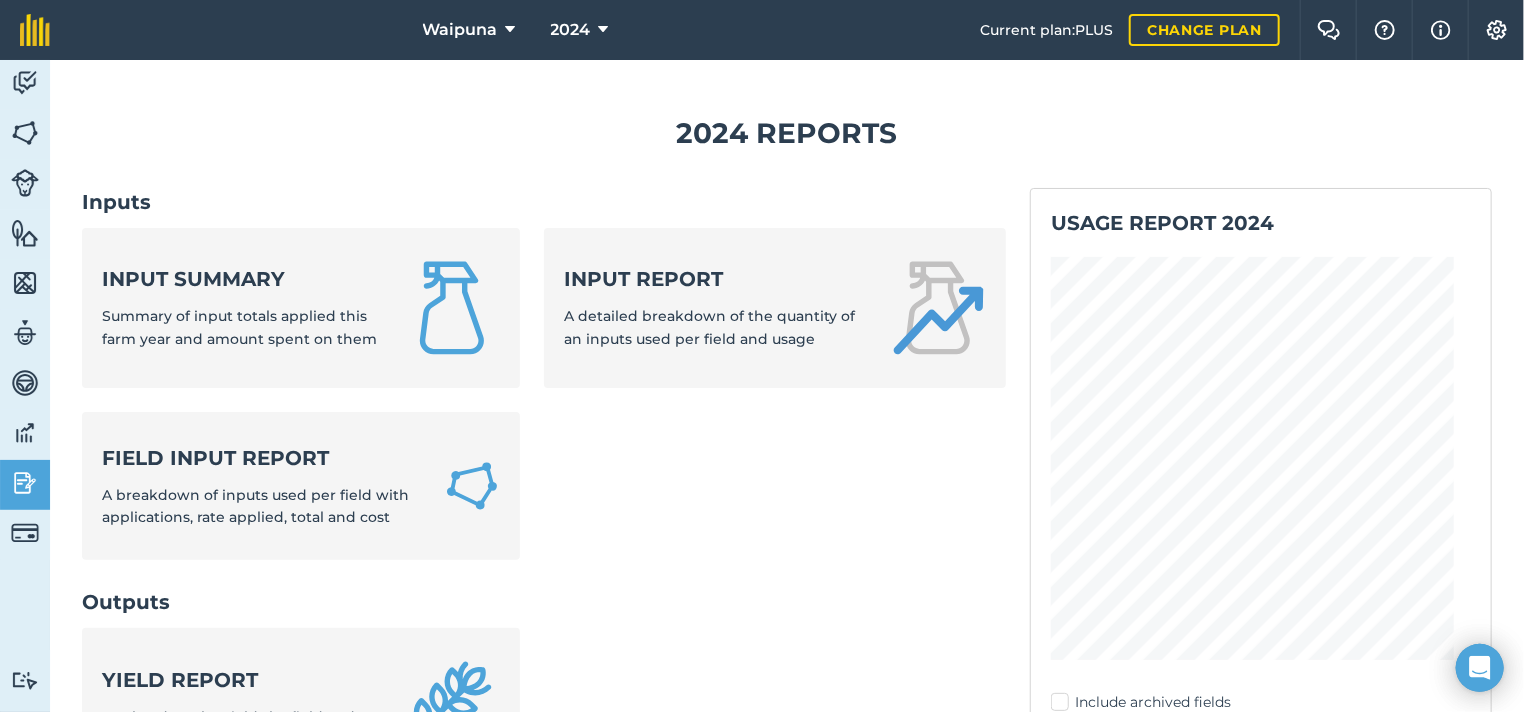 scroll, scrollTop: 43, scrollLeft: 0, axis: vertical 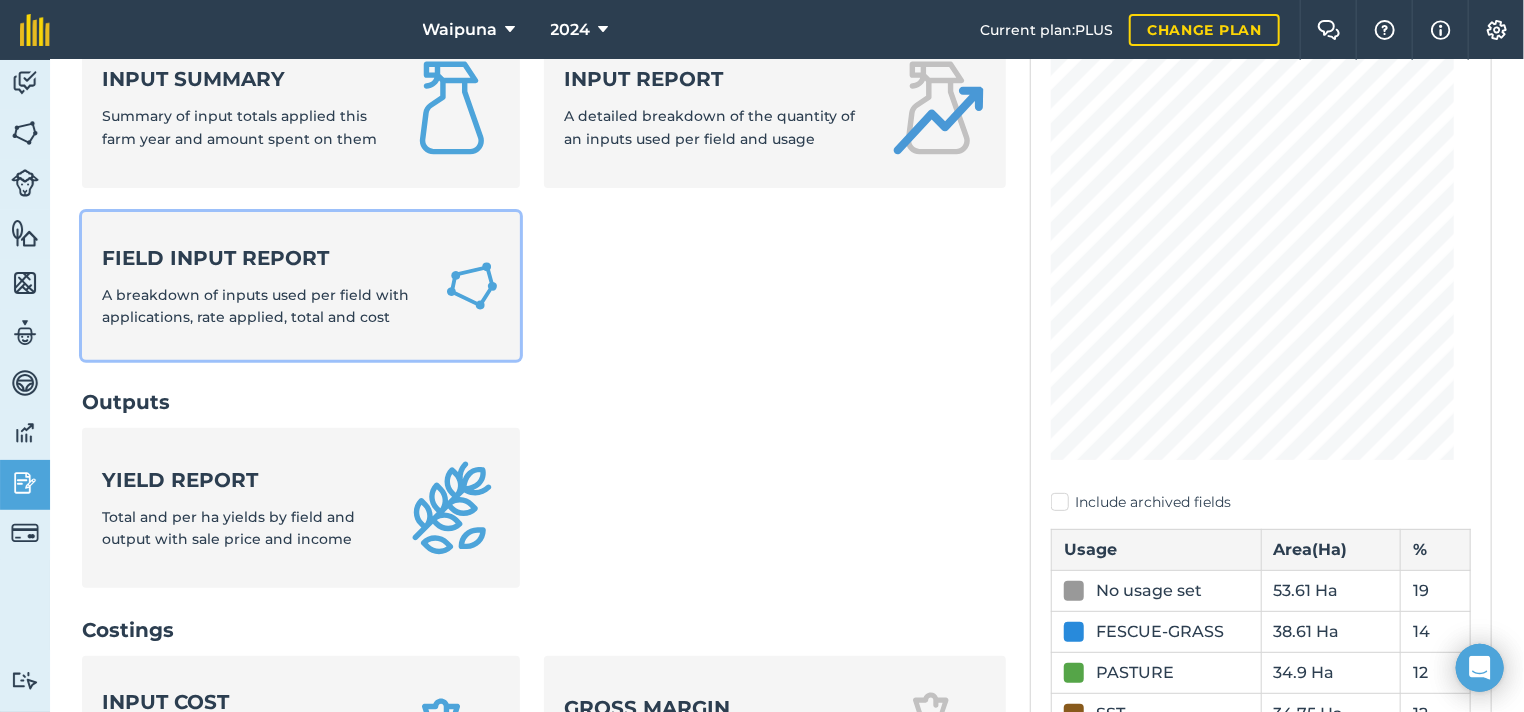 click on "Field Input Report" at bounding box center (261, 258) 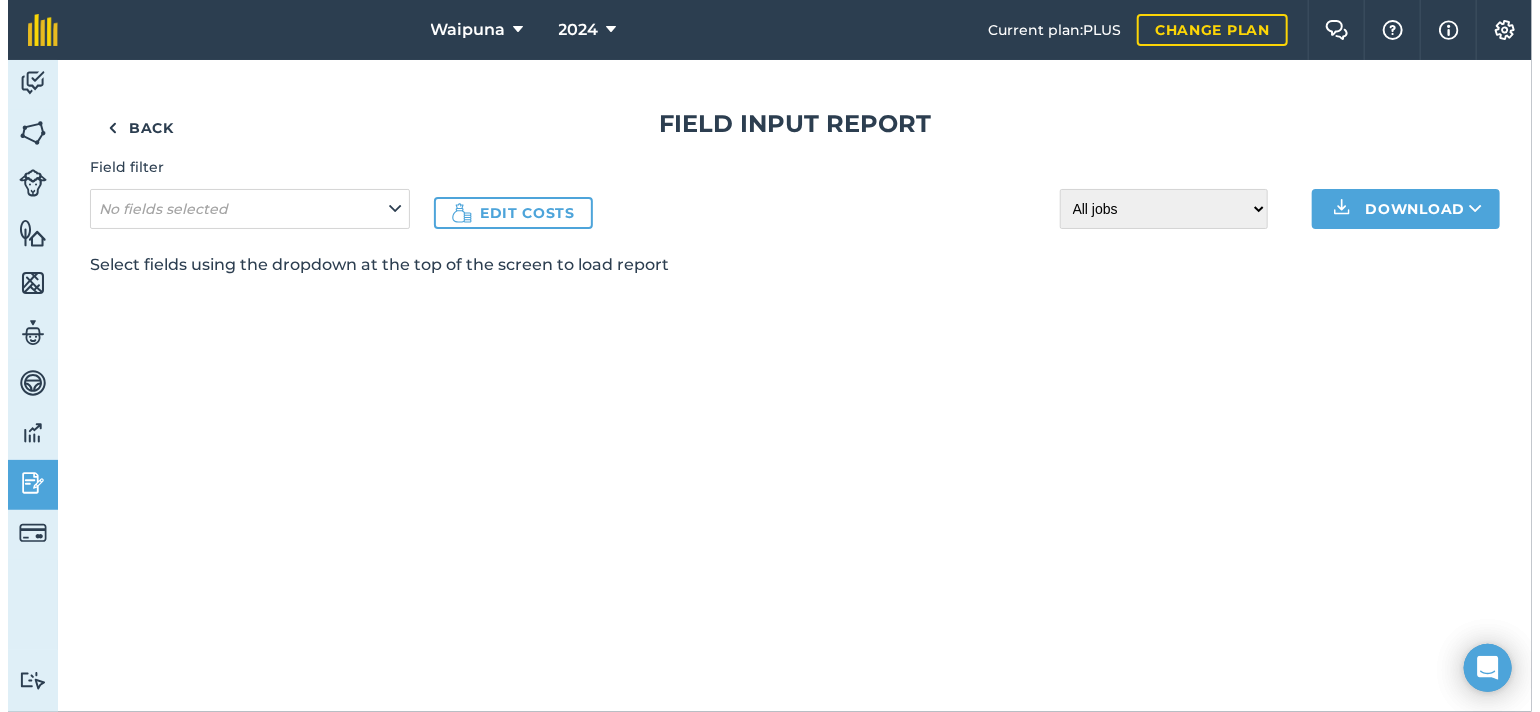 scroll, scrollTop: 0, scrollLeft: 0, axis: both 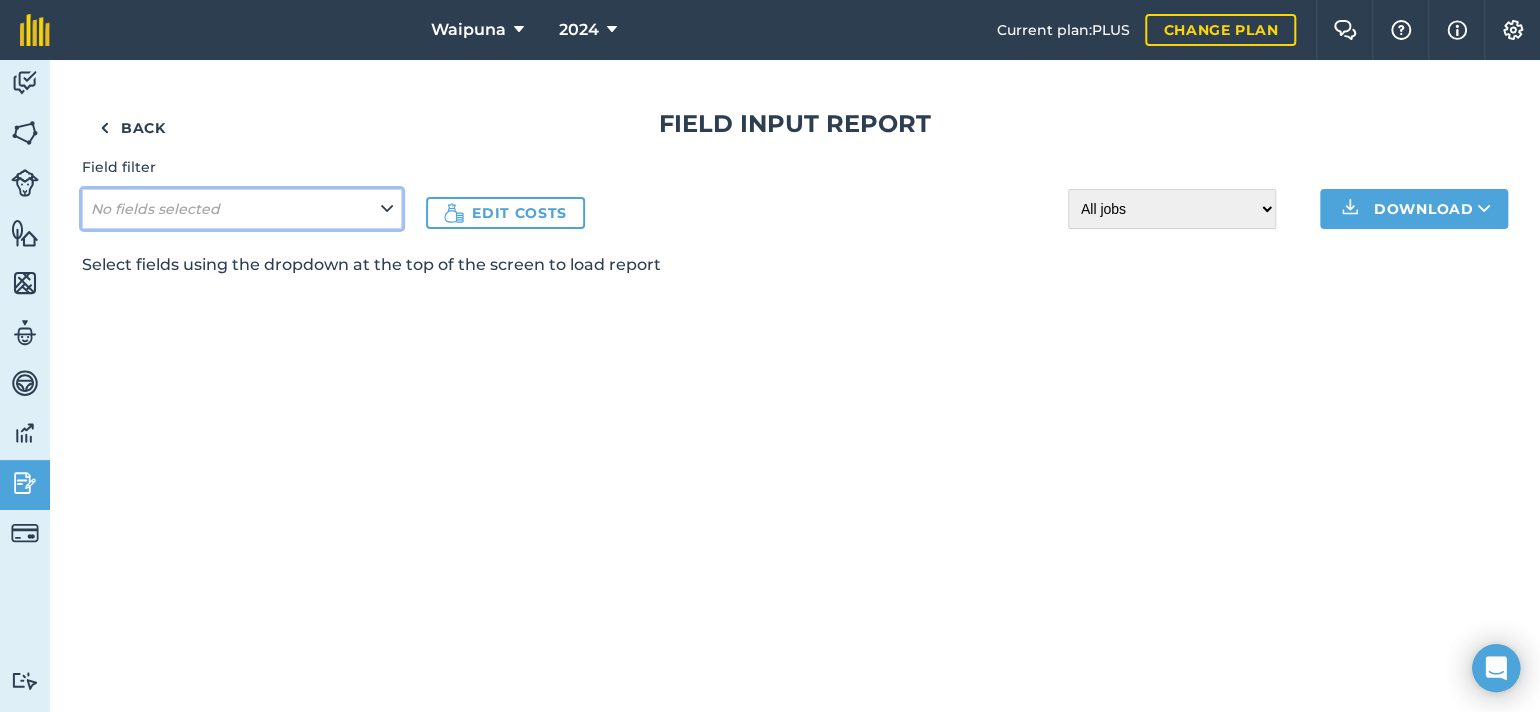 click on "No fields selected" at bounding box center (242, 209) 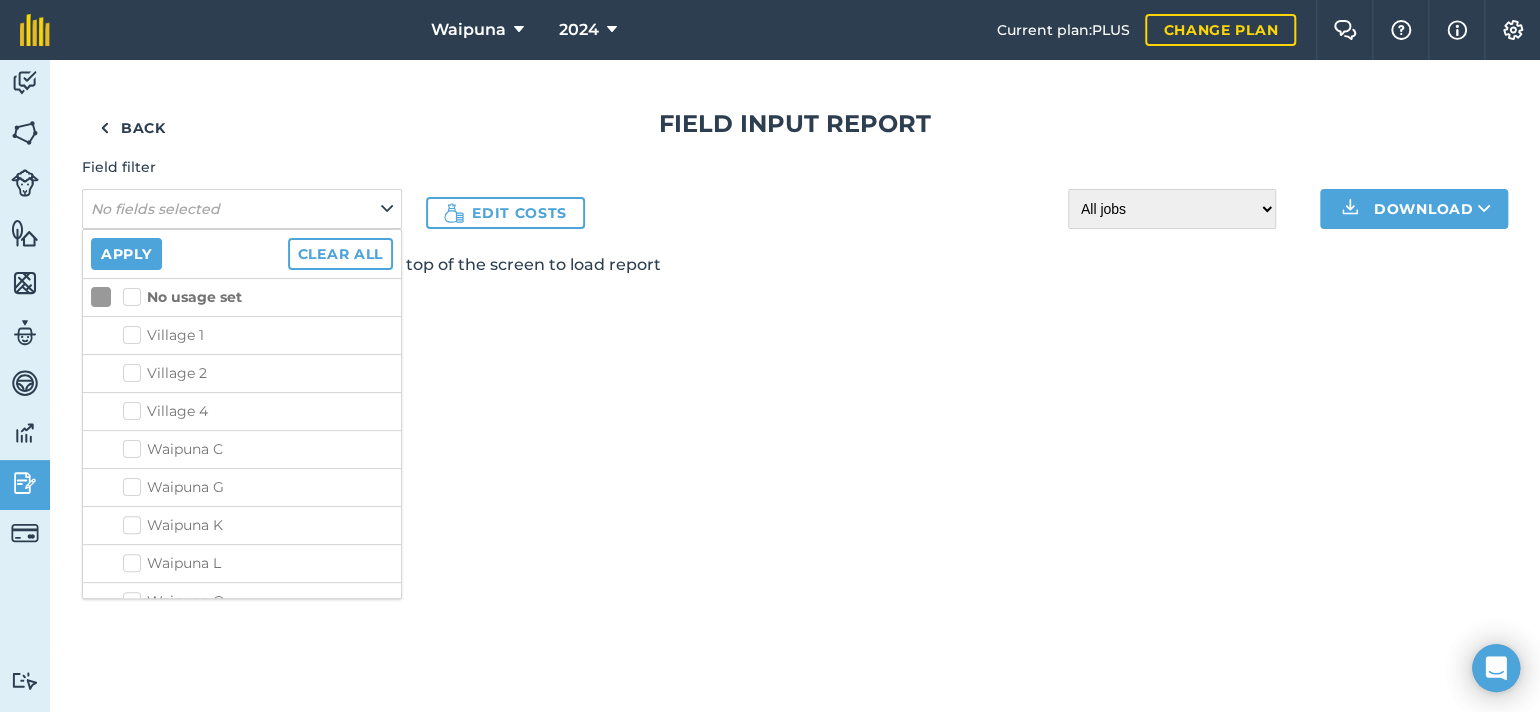 click on "Village 1" at bounding box center (258, 335) 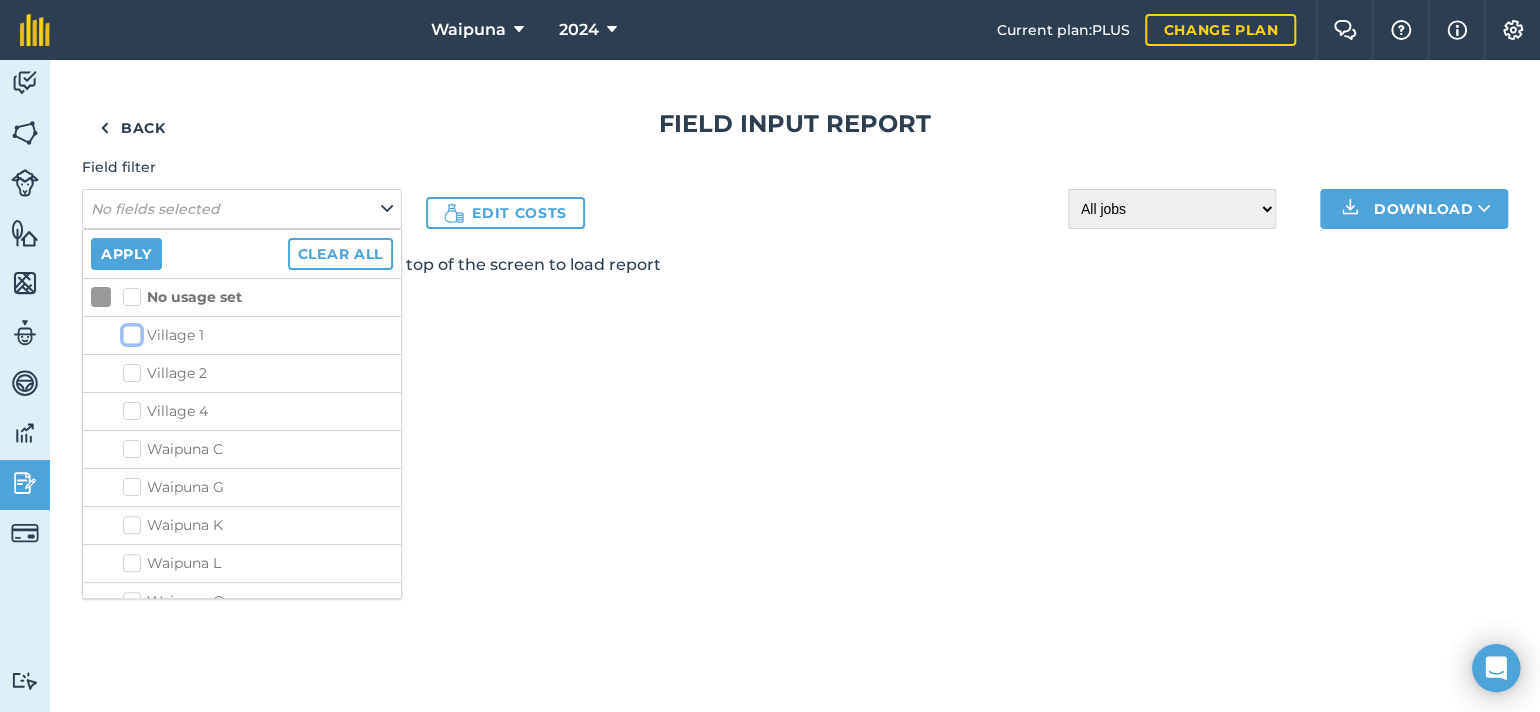 click on "Village 1" at bounding box center (129, 331) 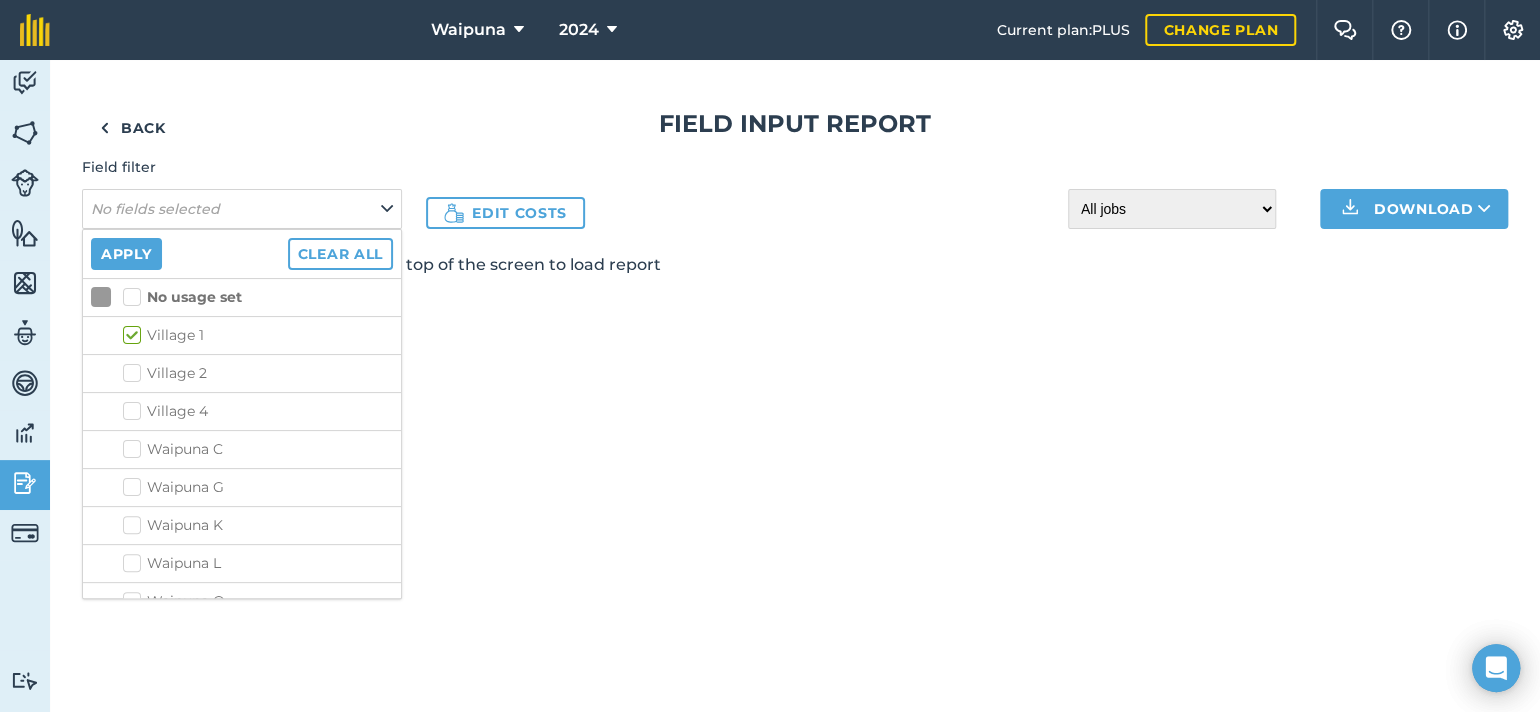 click on "Village 1" at bounding box center (258, 335) 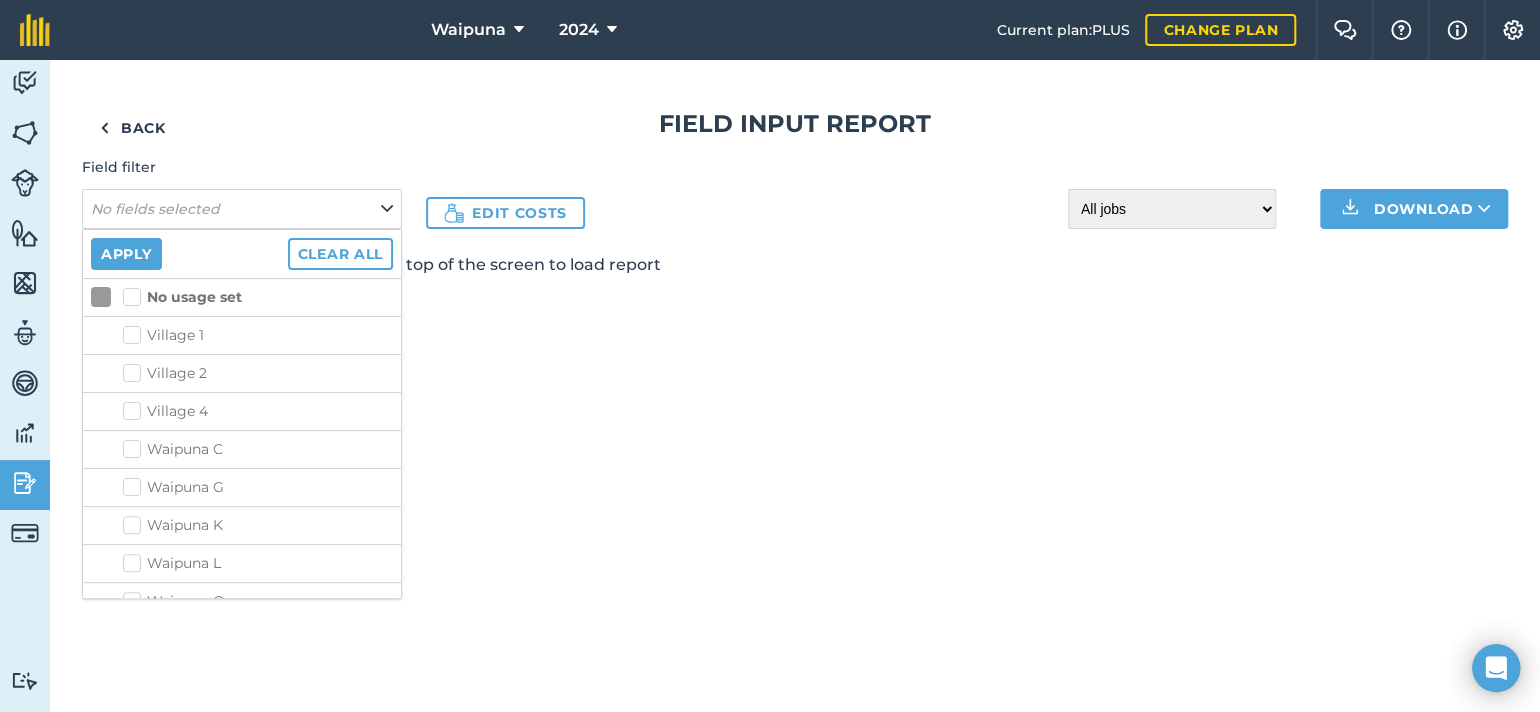 click on "Village 1" at bounding box center [258, 335] 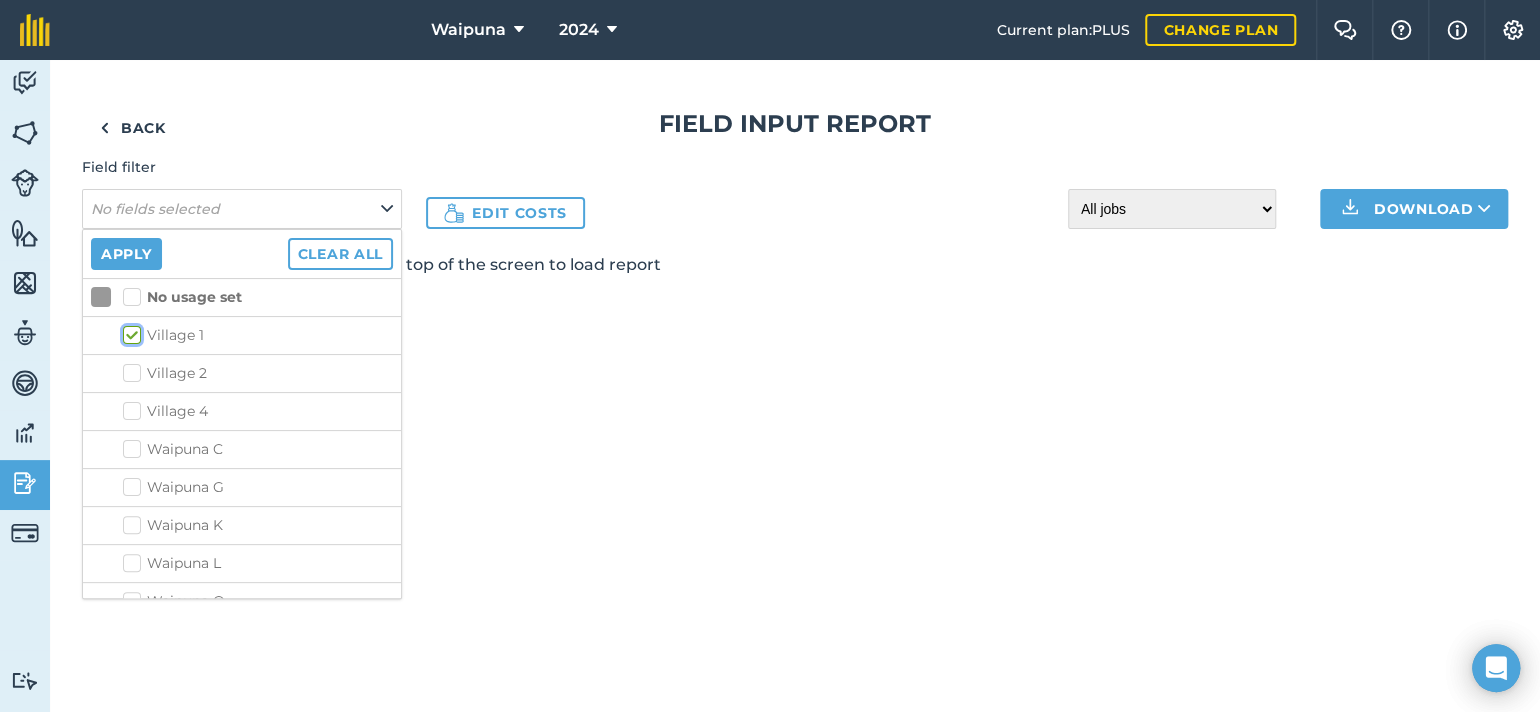 checkbox on "true" 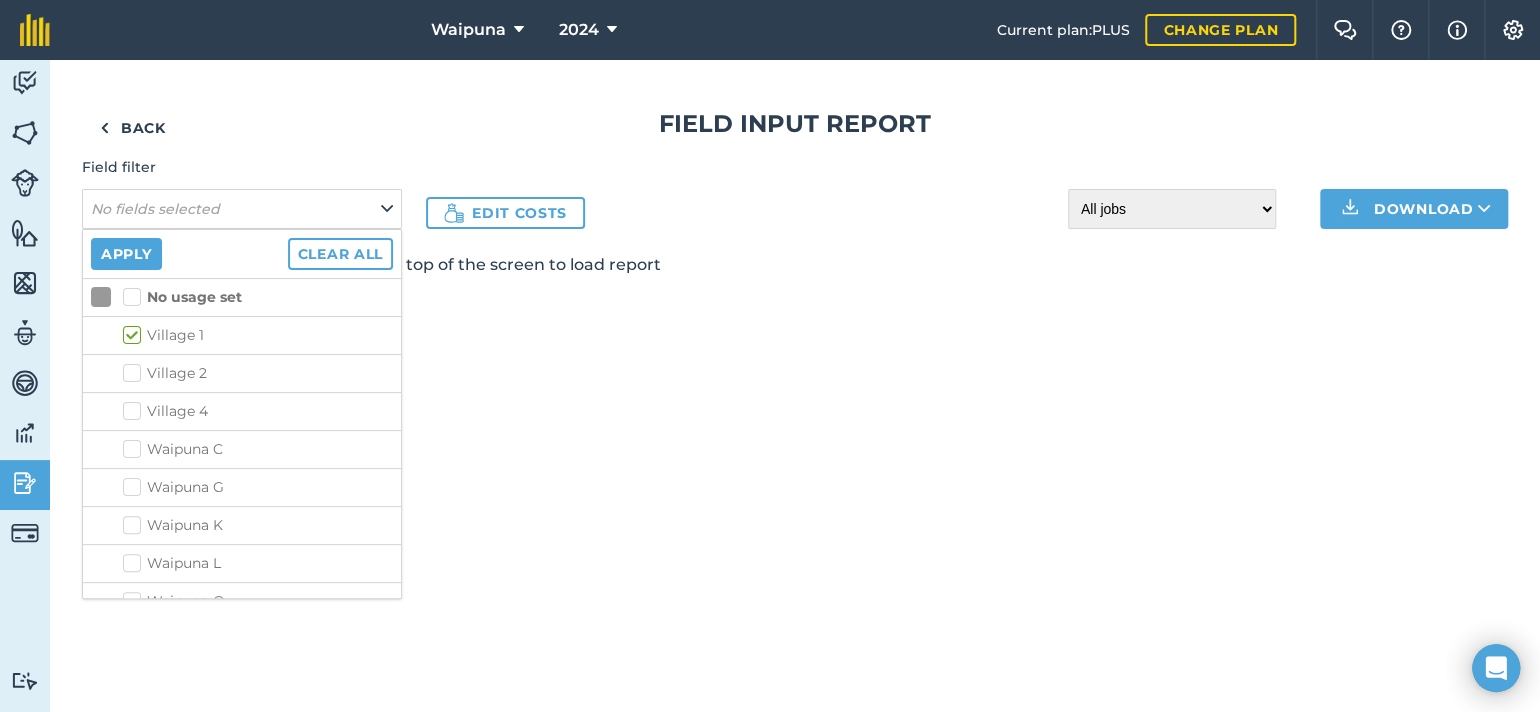 drag, startPoint x: 992, startPoint y: 496, endPoint x: 973, endPoint y: 499, distance: 19.235384 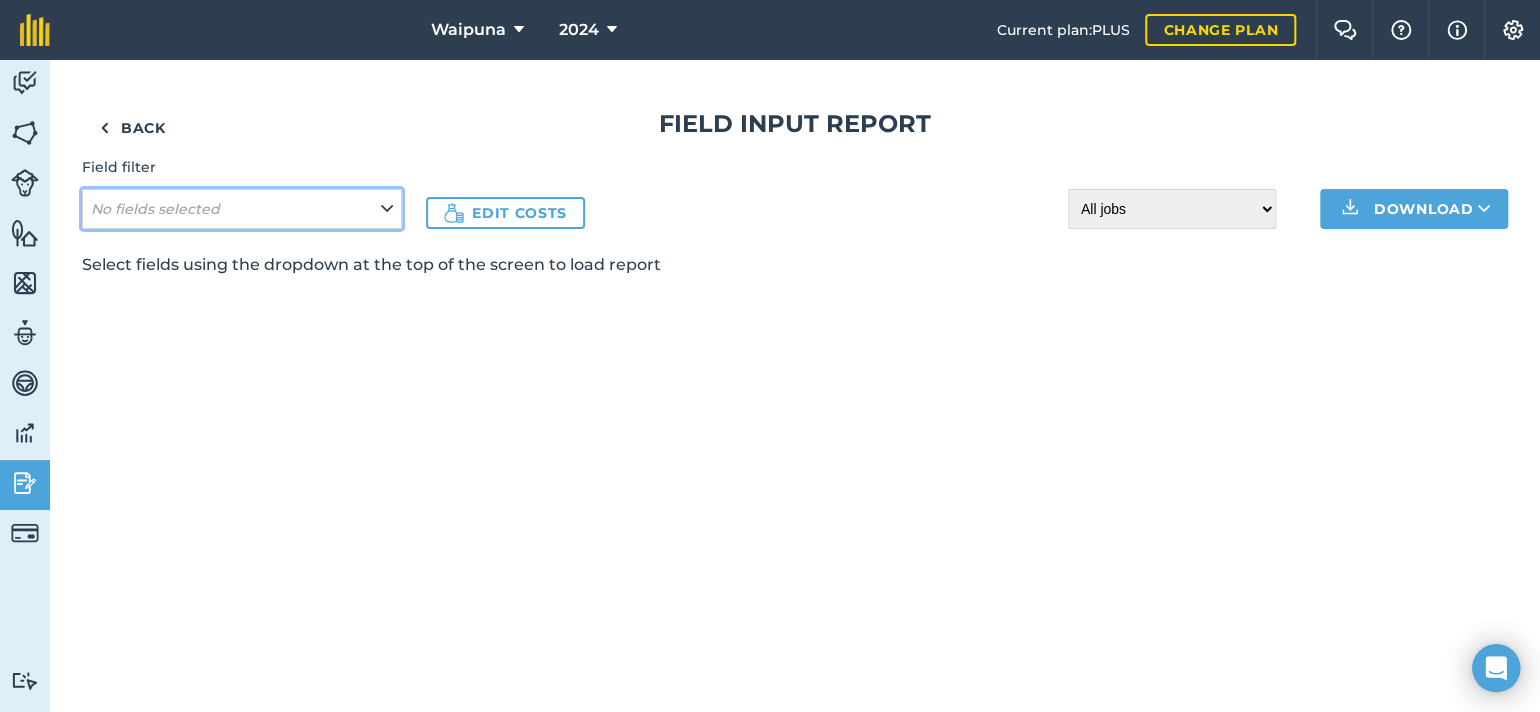 click on "No fields selected" at bounding box center [242, 209] 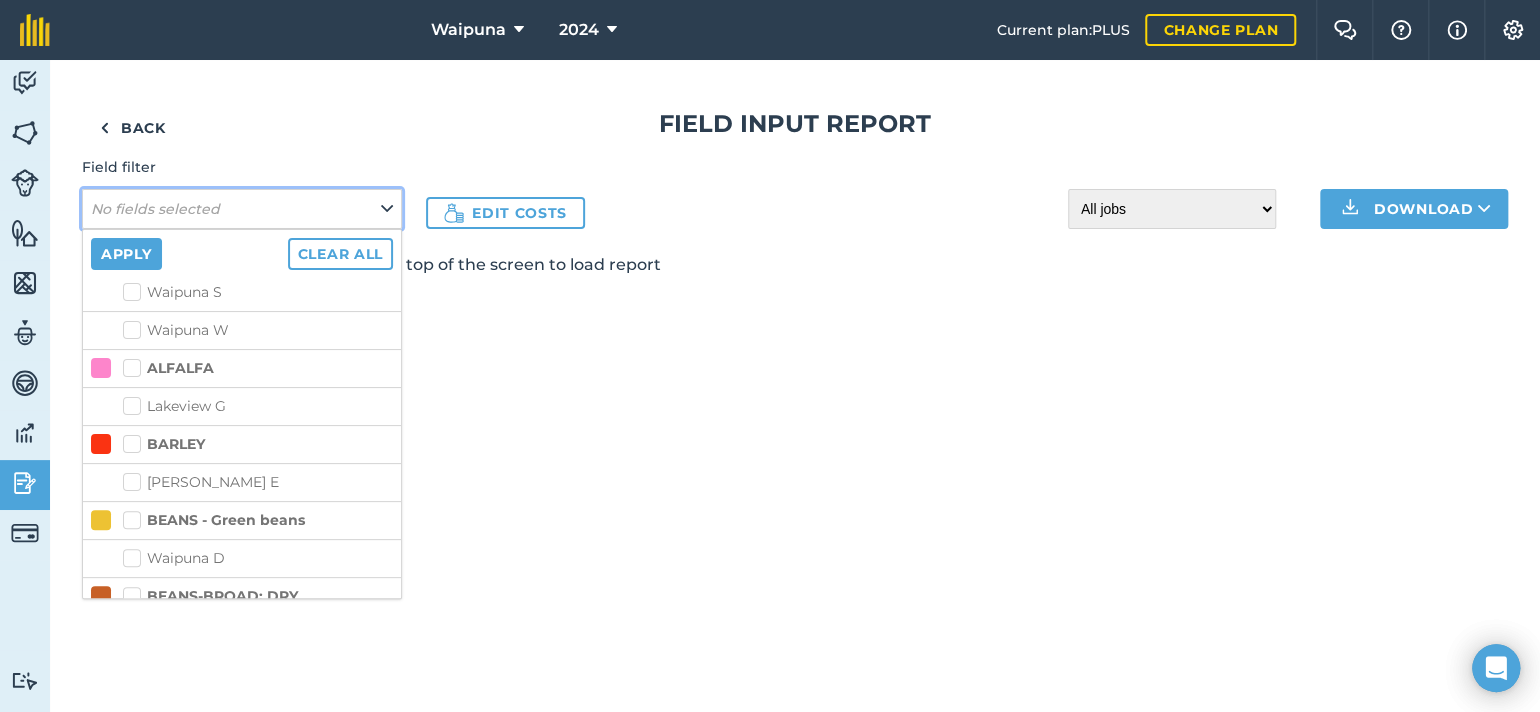 scroll, scrollTop: 329, scrollLeft: 0, axis: vertical 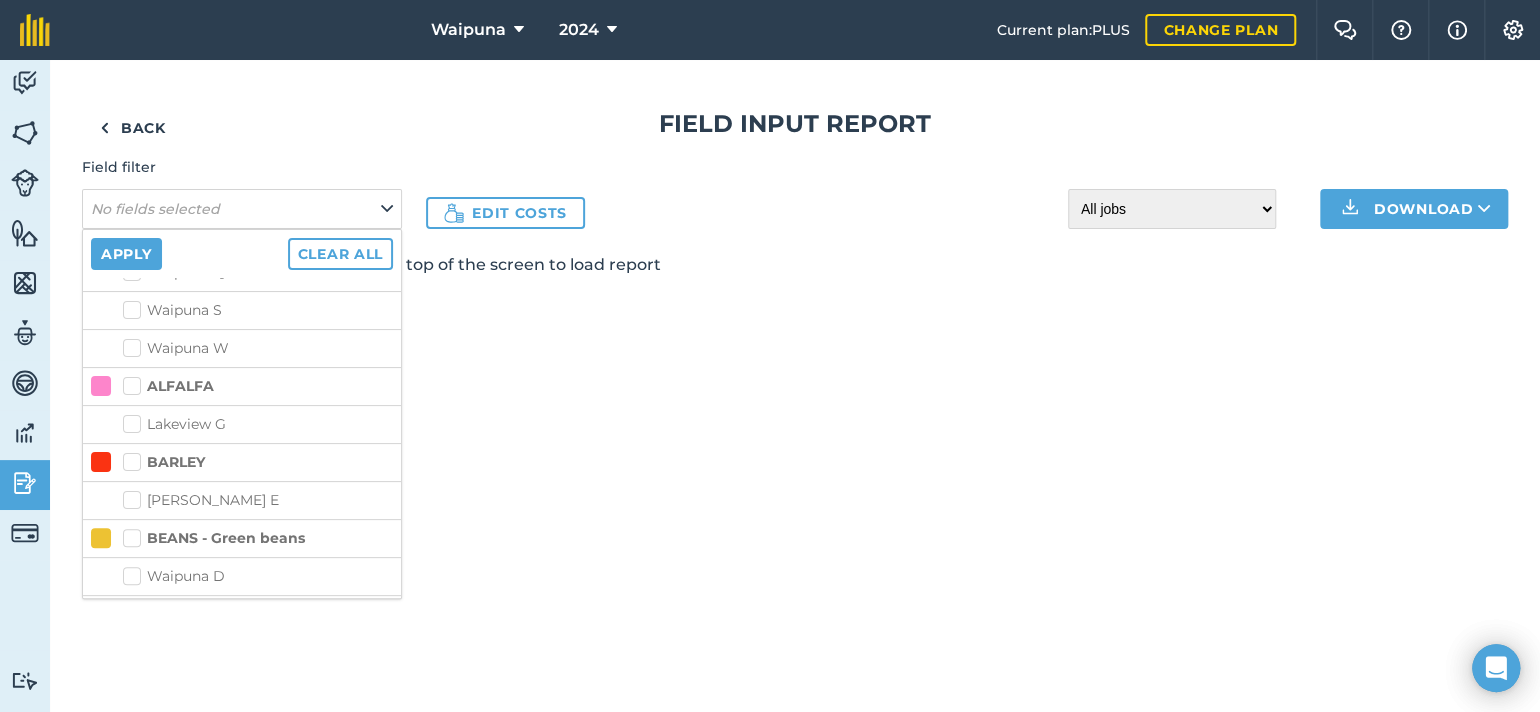 click on "ALFALFA" at bounding box center (168, 386) 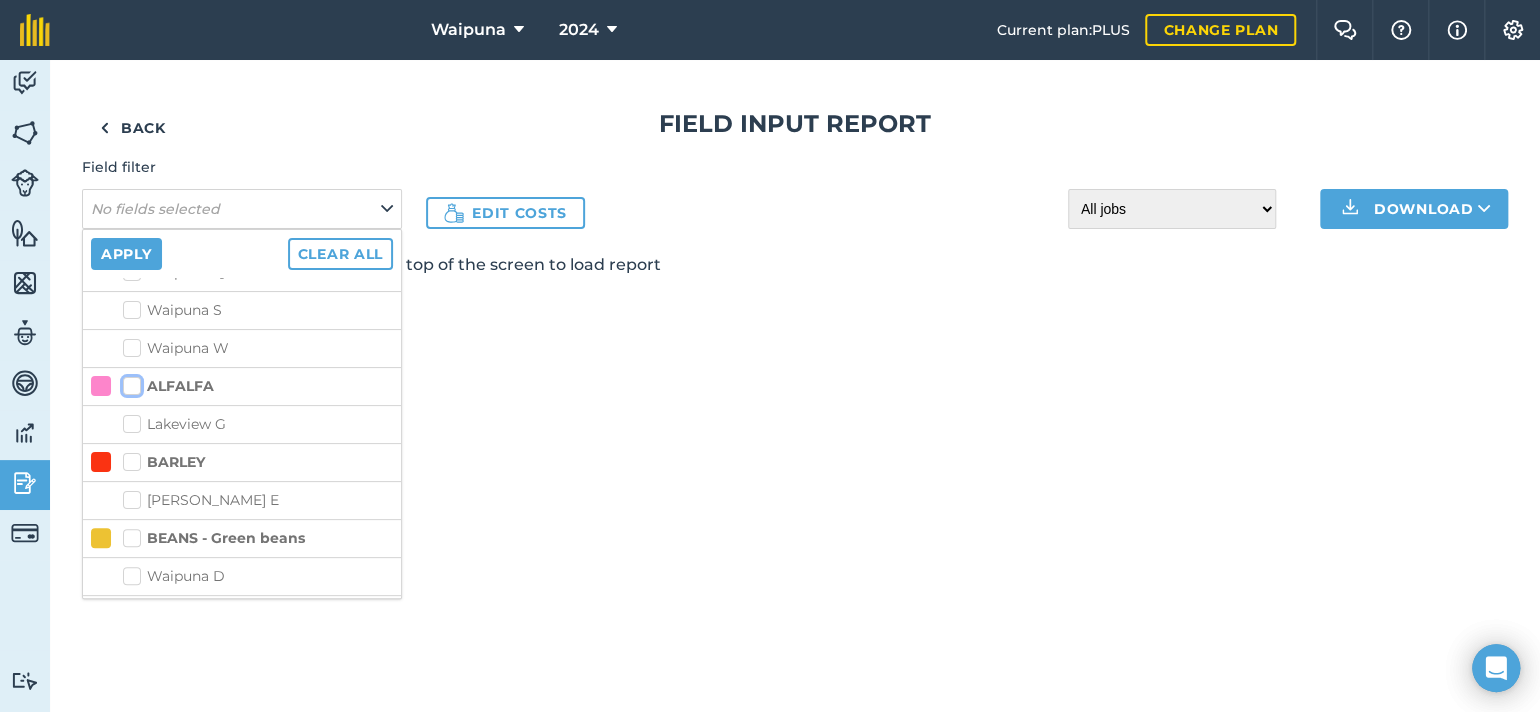 click on "ALFALFA" at bounding box center (129, 382) 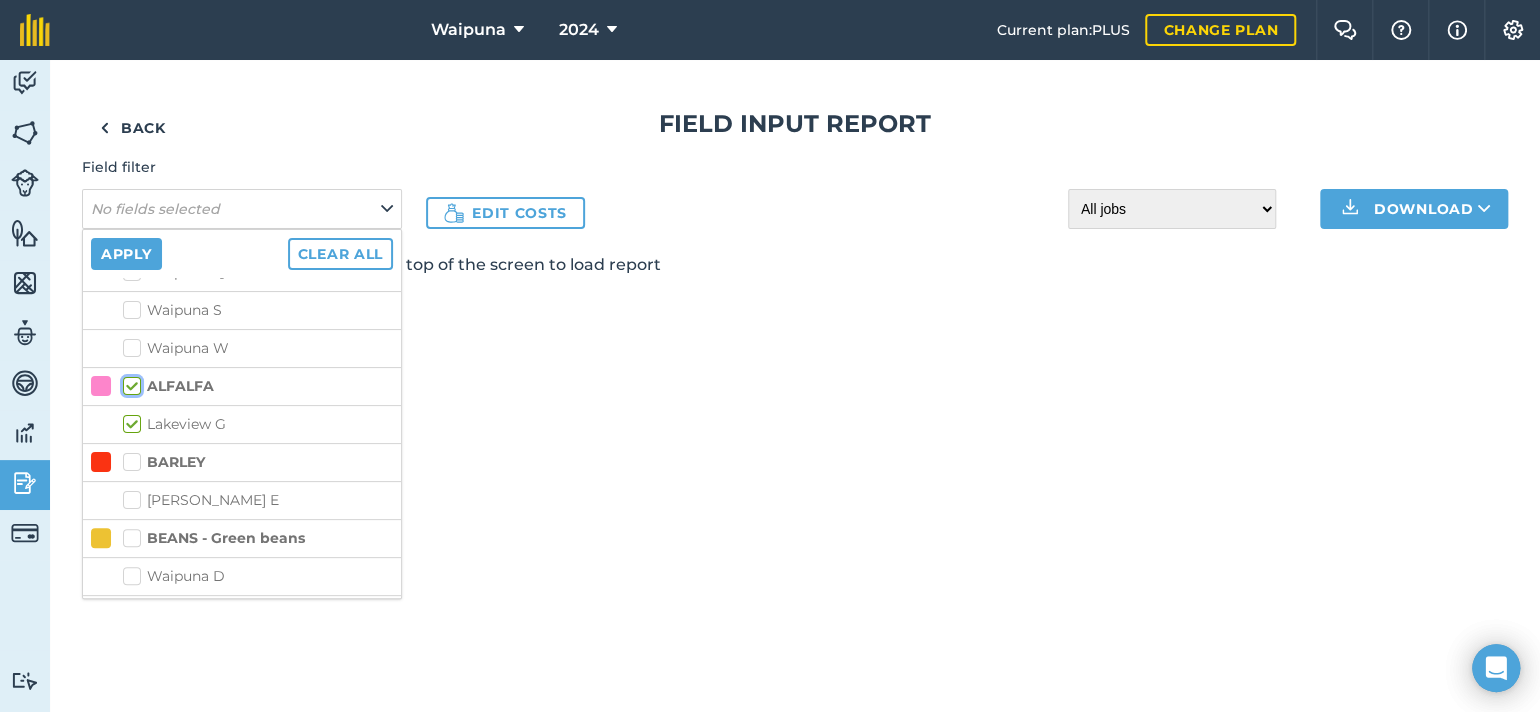 checkbox on "true" 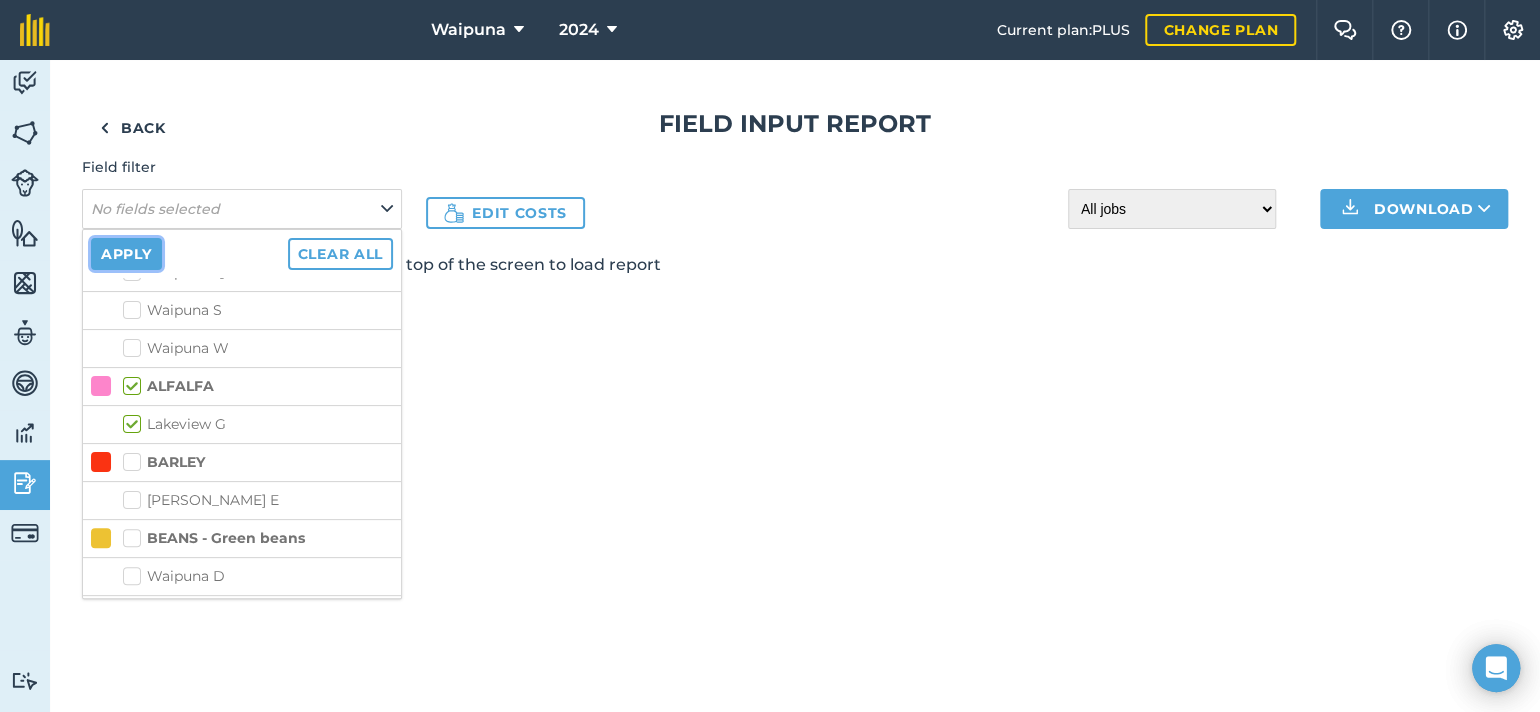 click on "Apply" at bounding box center (126, 254) 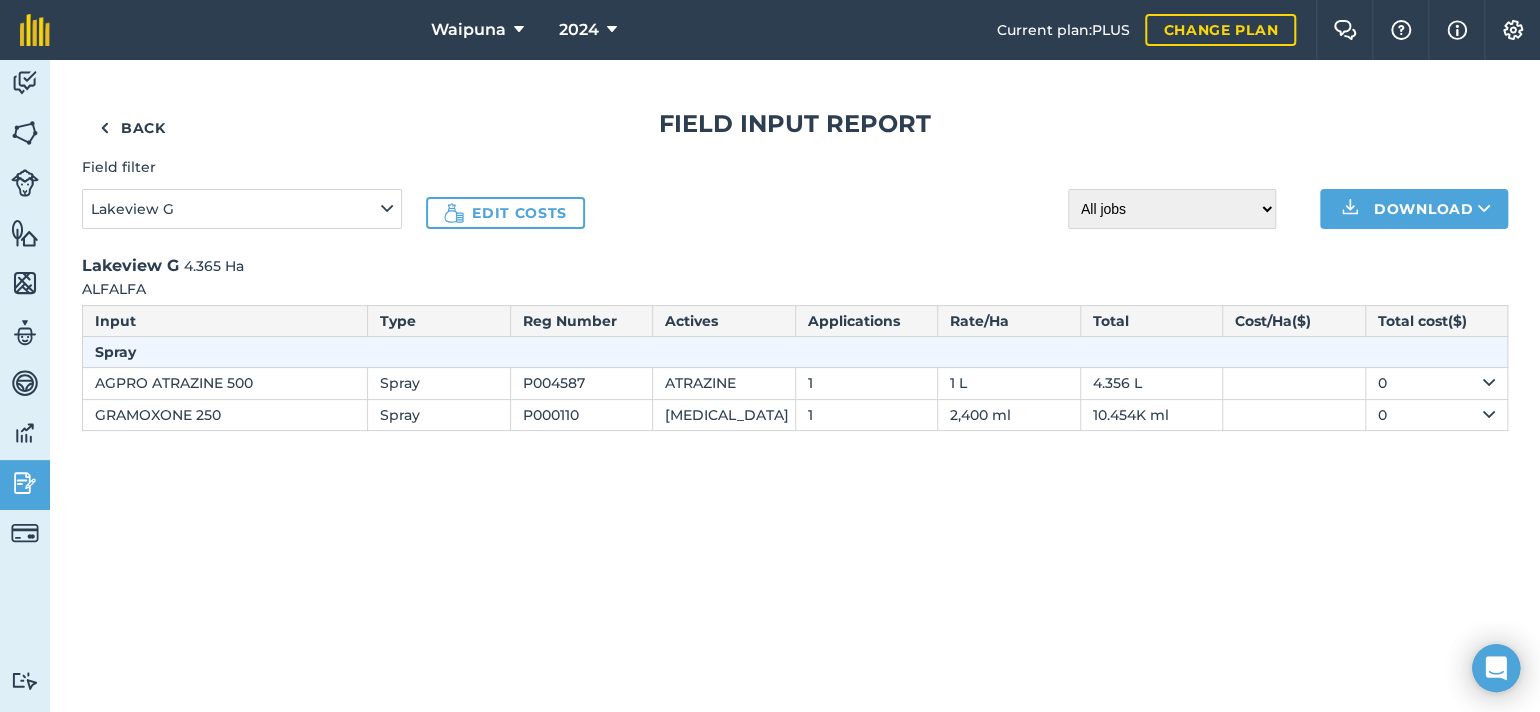 click on "Back Field Input Report Field filter Lakeview G Edit costs All jobs Incomplete jobs Complete jobs   Download   Lakeview G   4.365   Ha ALFALFA Input Type Reg Number Actives Applications Rate/ Ha Total Cost / Ha  ( $ ) Total cost  ( $ ) Spray AGPRO ATRAZINE 500 Spray P004587 ATRAZINE 1 1   L 4.356   L 0 GRAMOXONE 250 Spray P000110 PARAQUAT 1 2,400   ml 10.454K   ml 0" at bounding box center (795, 386) 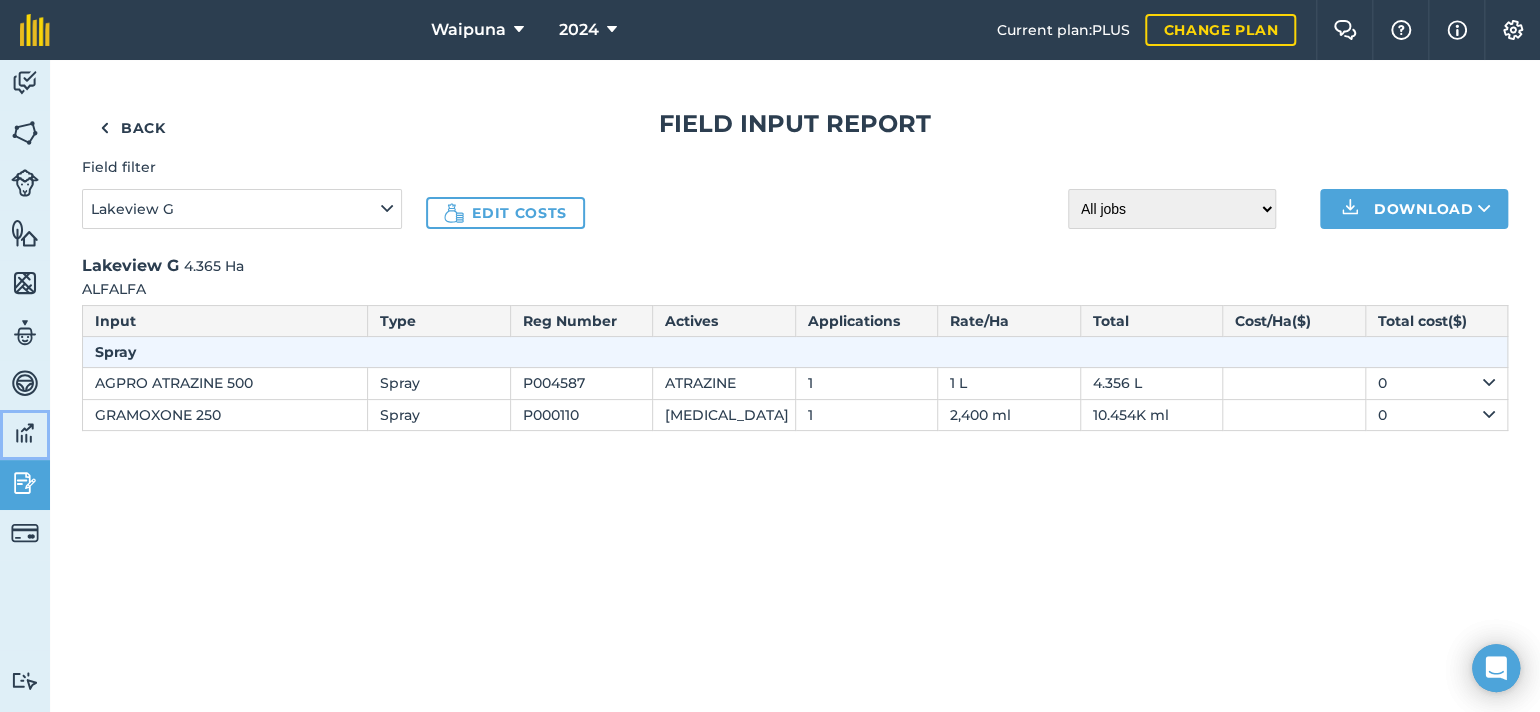 click at bounding box center [25, 433] 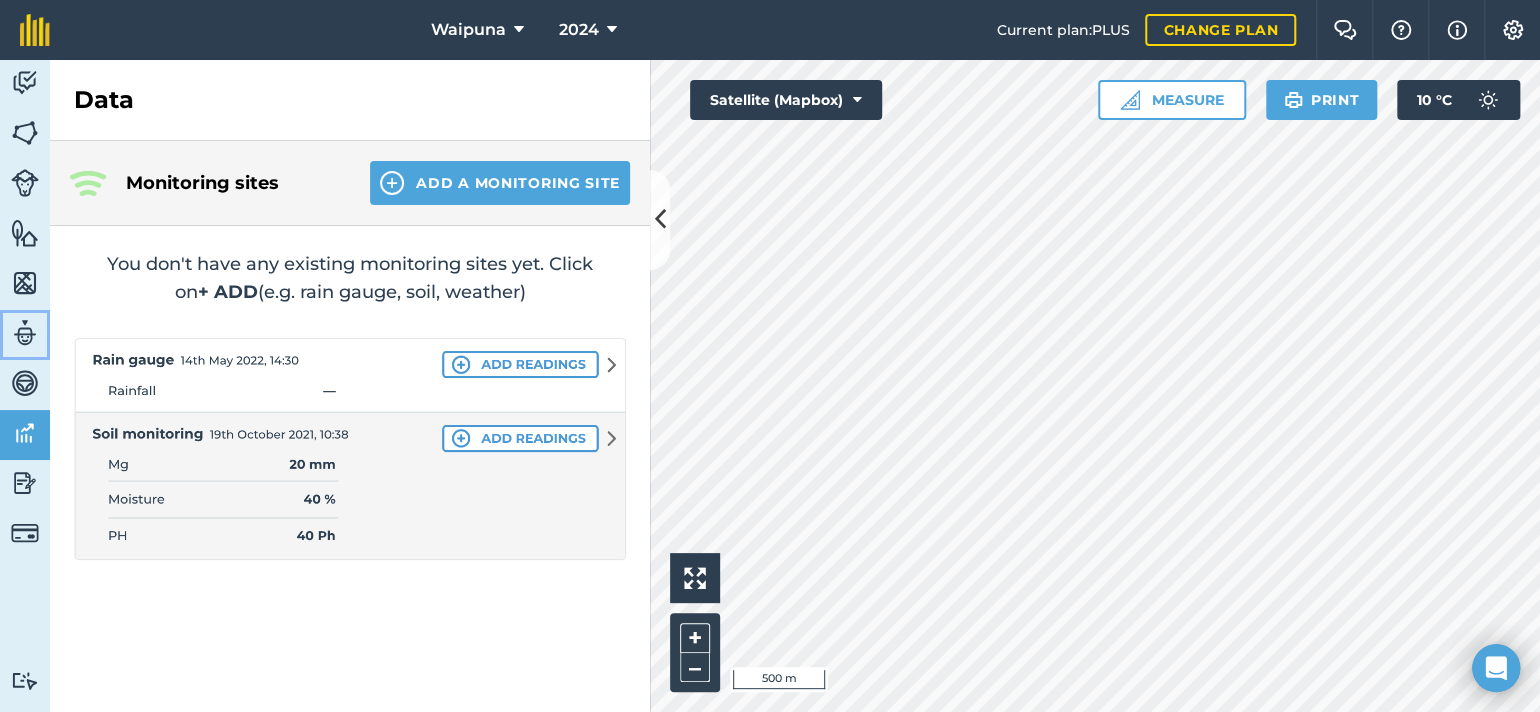 click at bounding box center [25, 333] 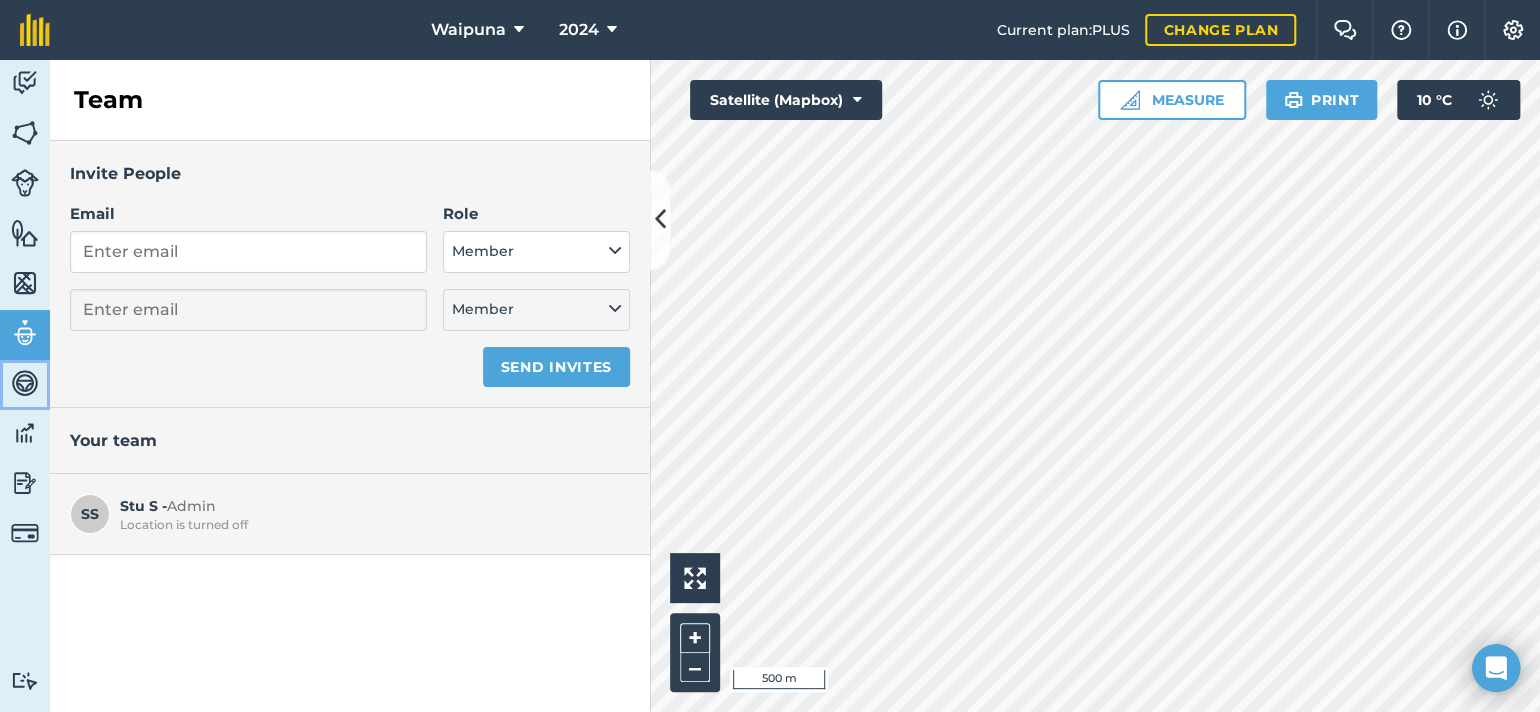 click at bounding box center (25, 383) 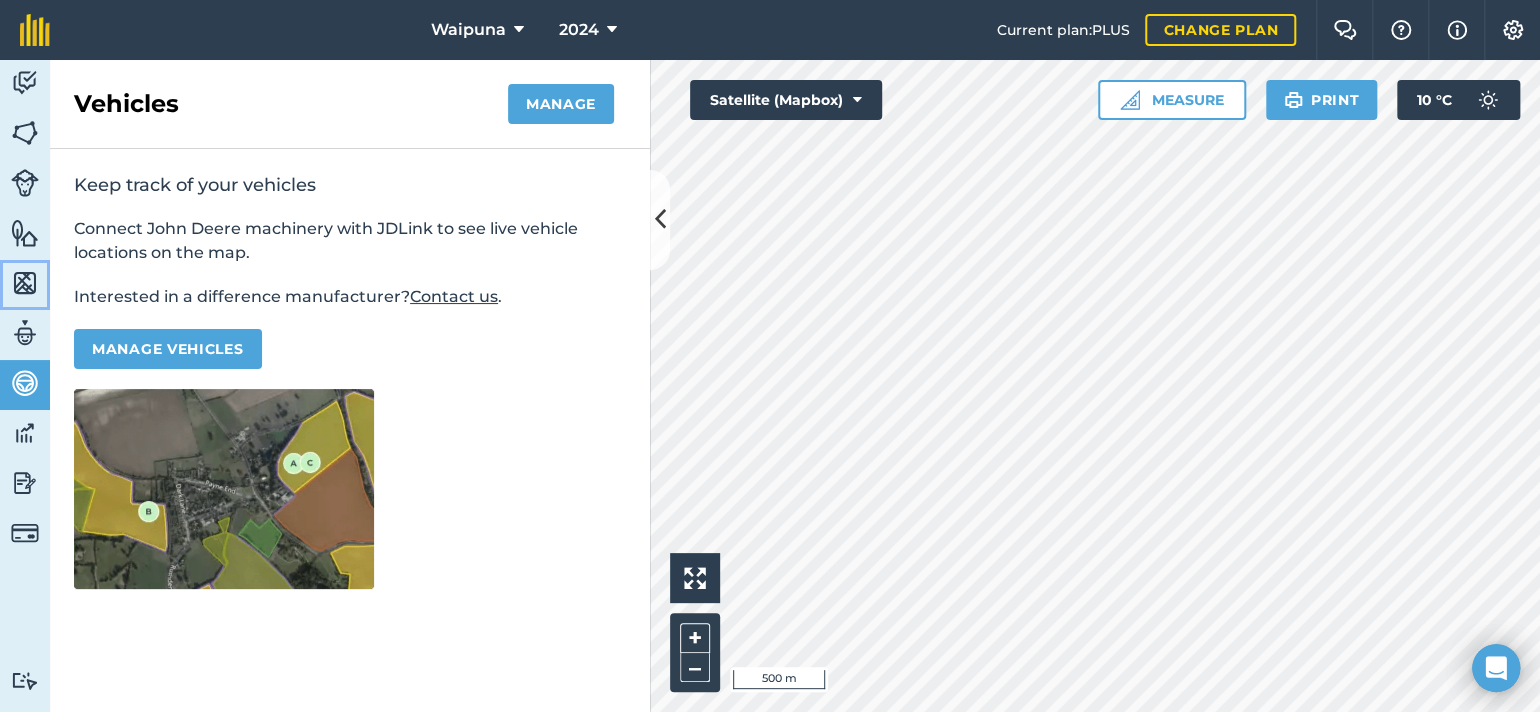click at bounding box center [25, 283] 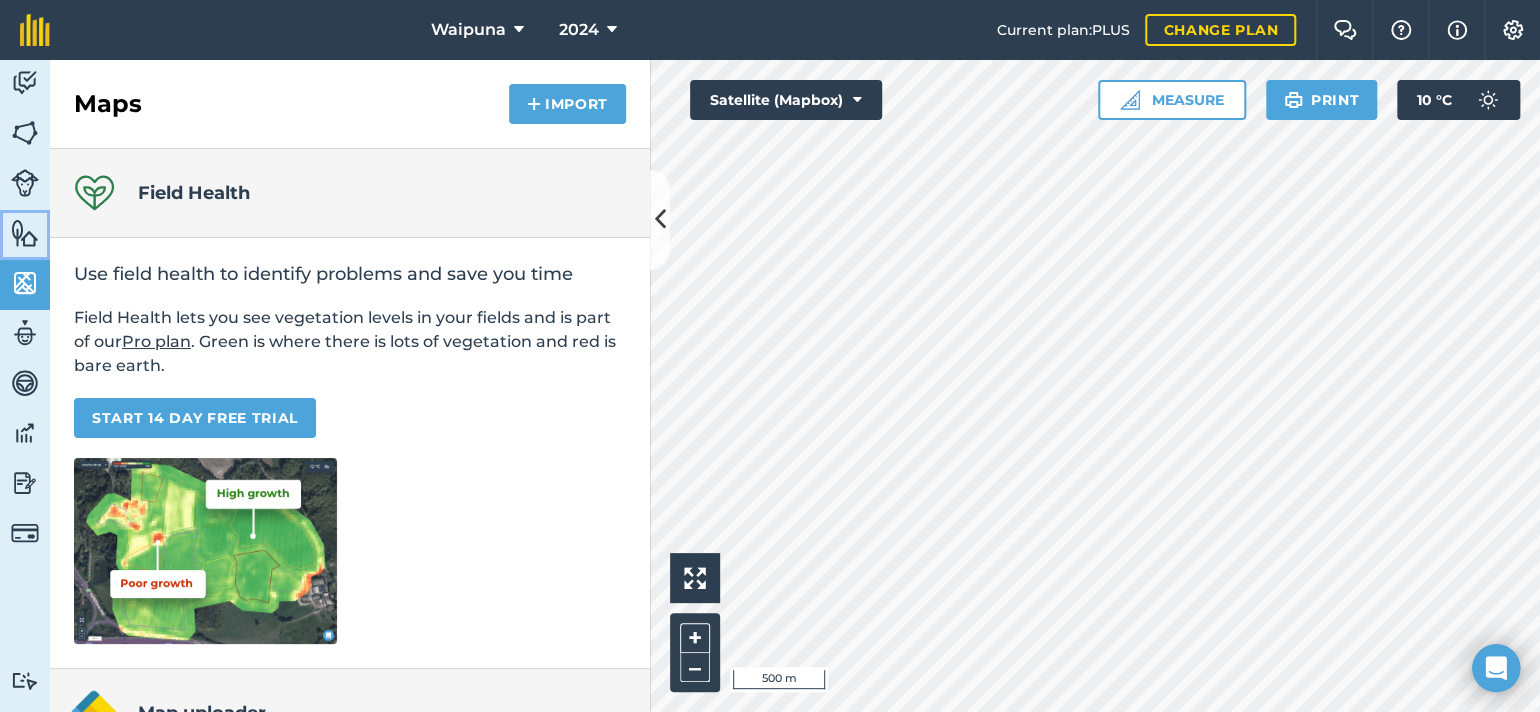 click at bounding box center (25, 233) 